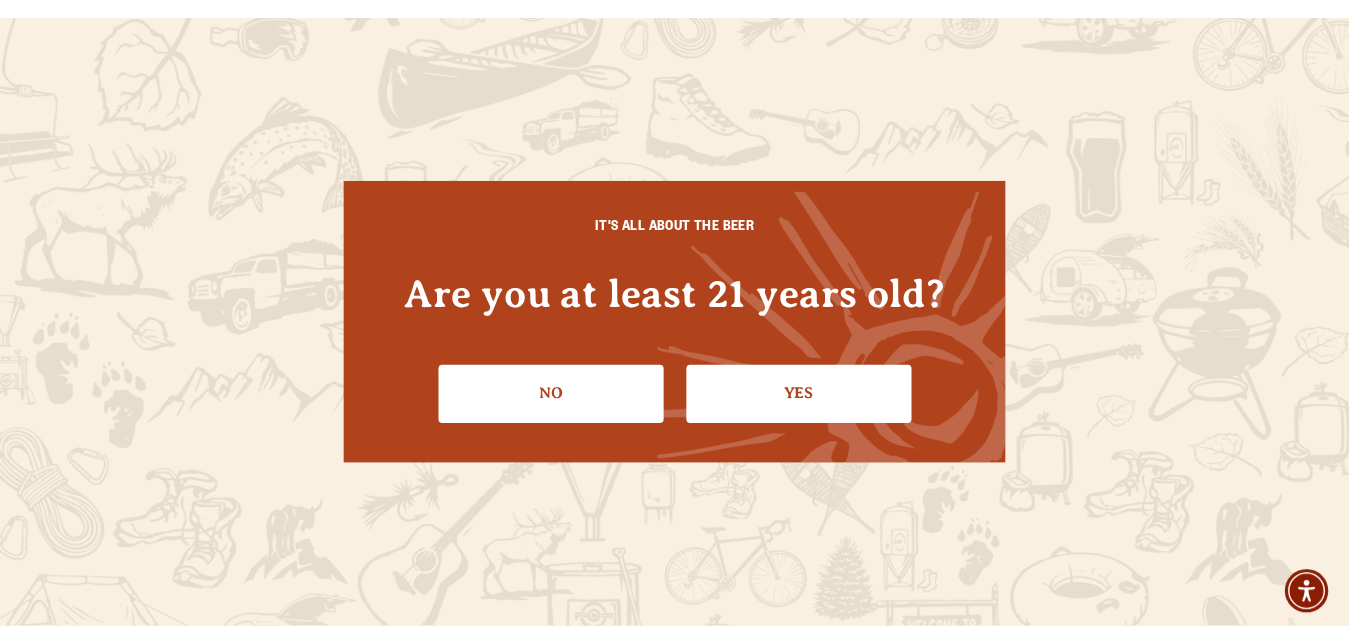 scroll, scrollTop: 0, scrollLeft: 0, axis: both 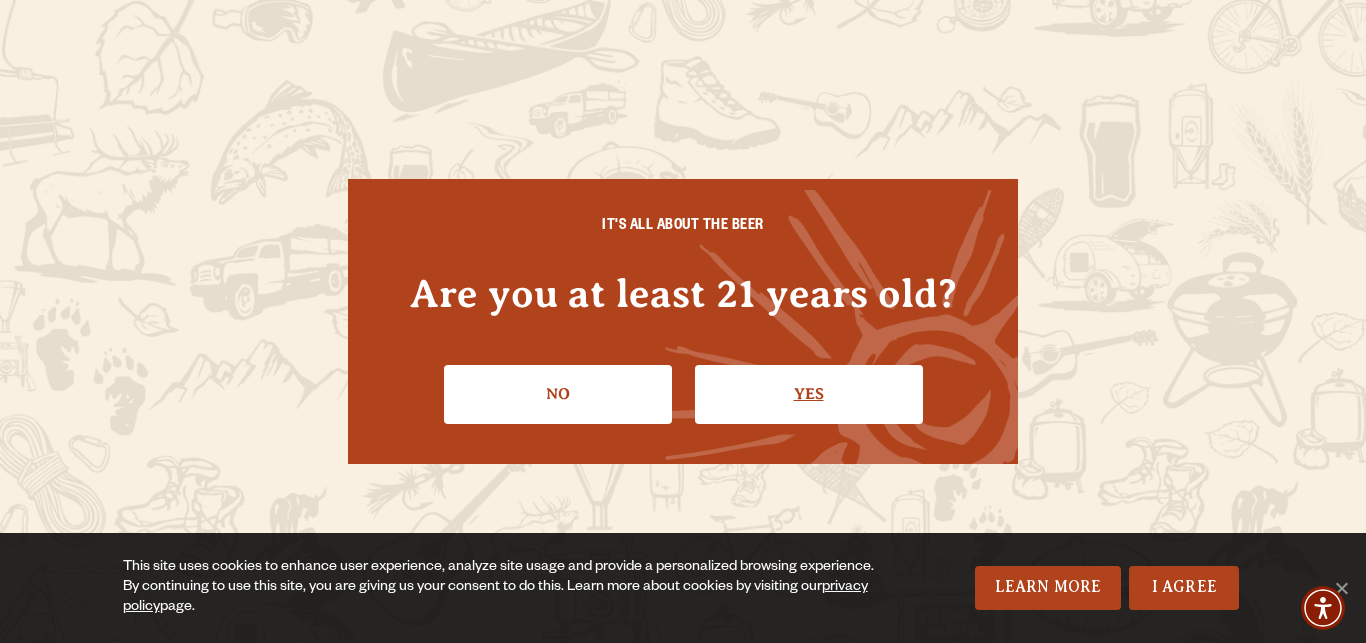 click on "Yes" at bounding box center [809, 394] 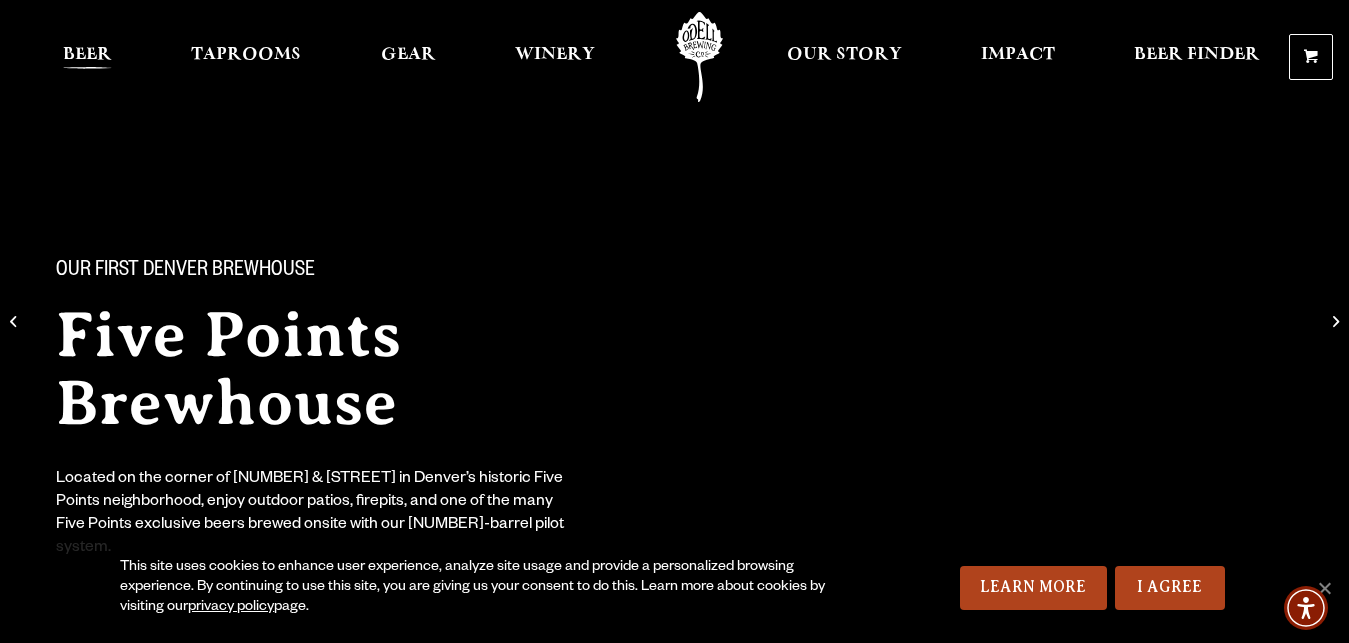 click on "Beer" at bounding box center (87, 55) 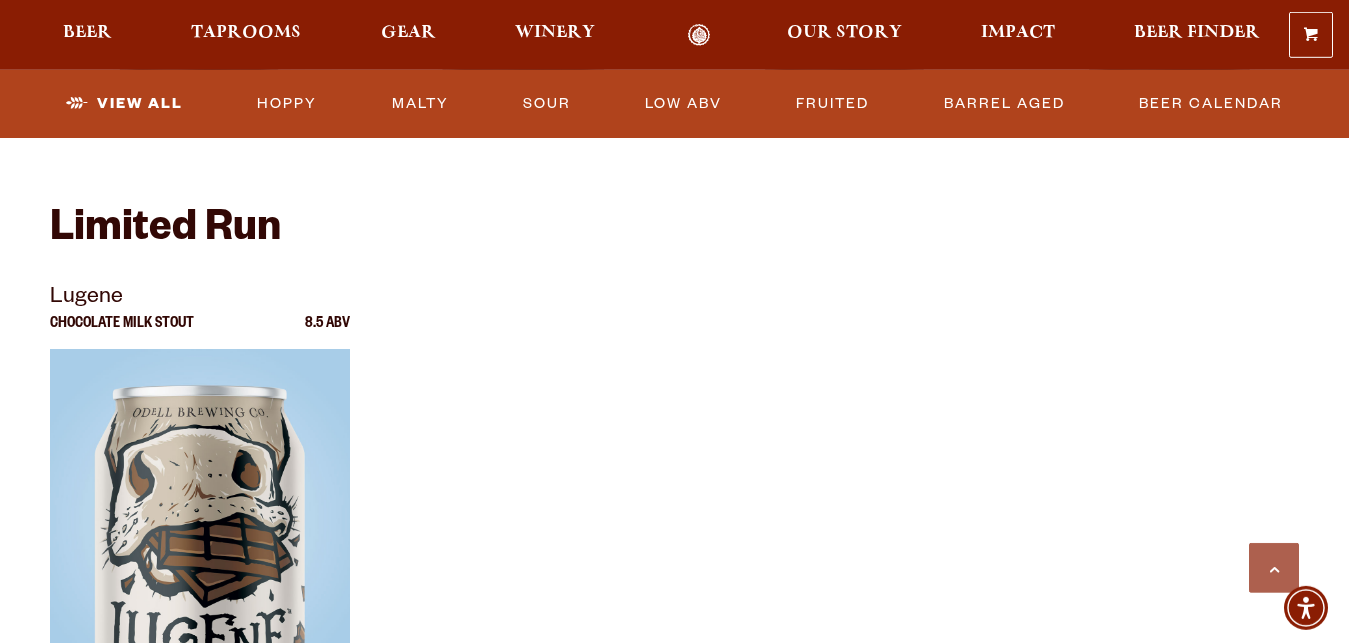 scroll, scrollTop: 3366, scrollLeft: 0, axis: vertical 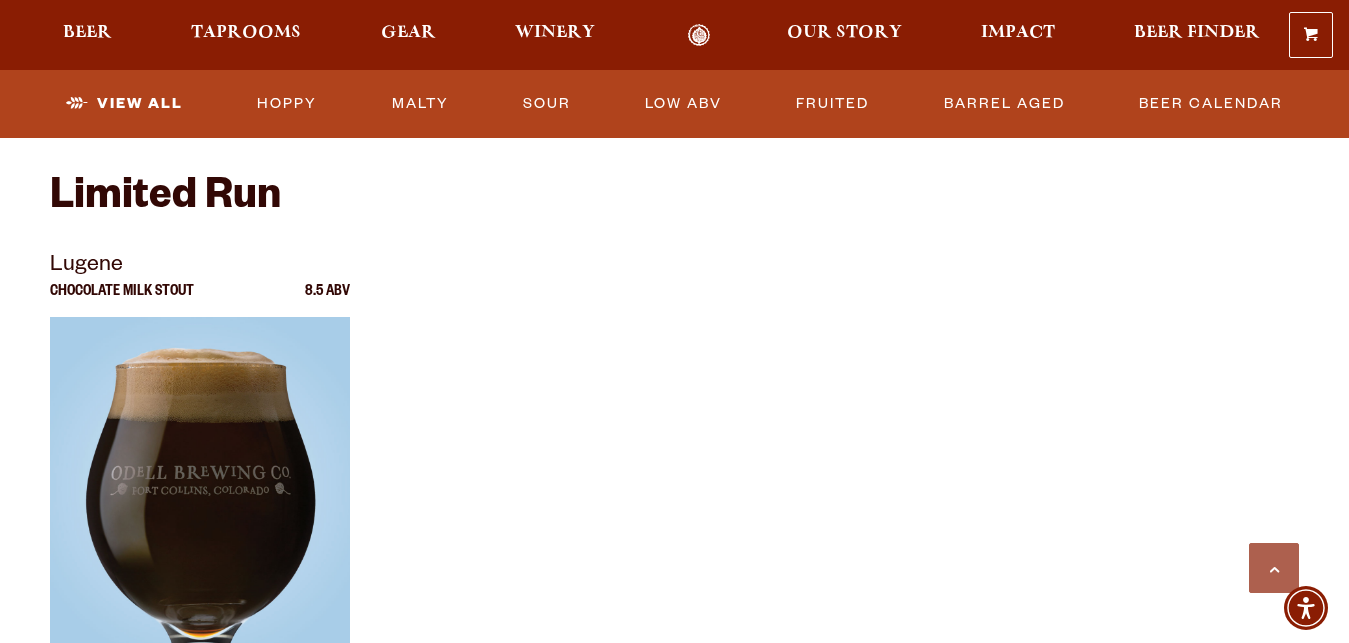 click at bounding box center [200, 567] 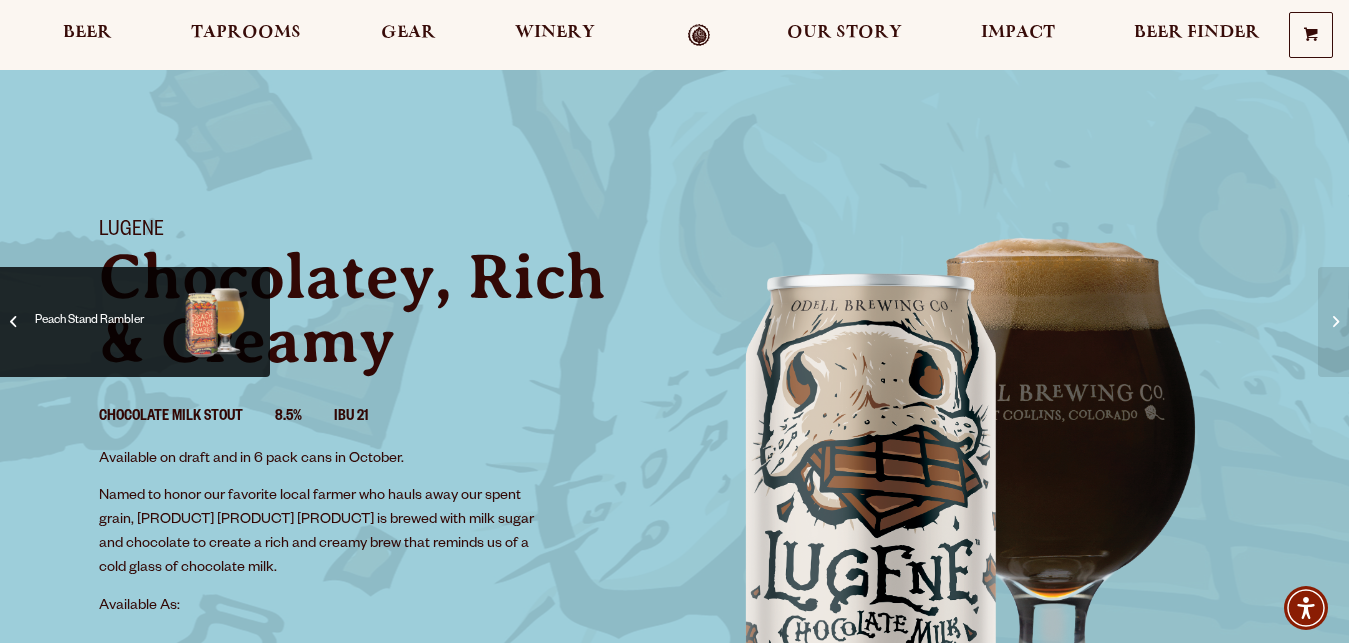 scroll, scrollTop: 408, scrollLeft: 0, axis: vertical 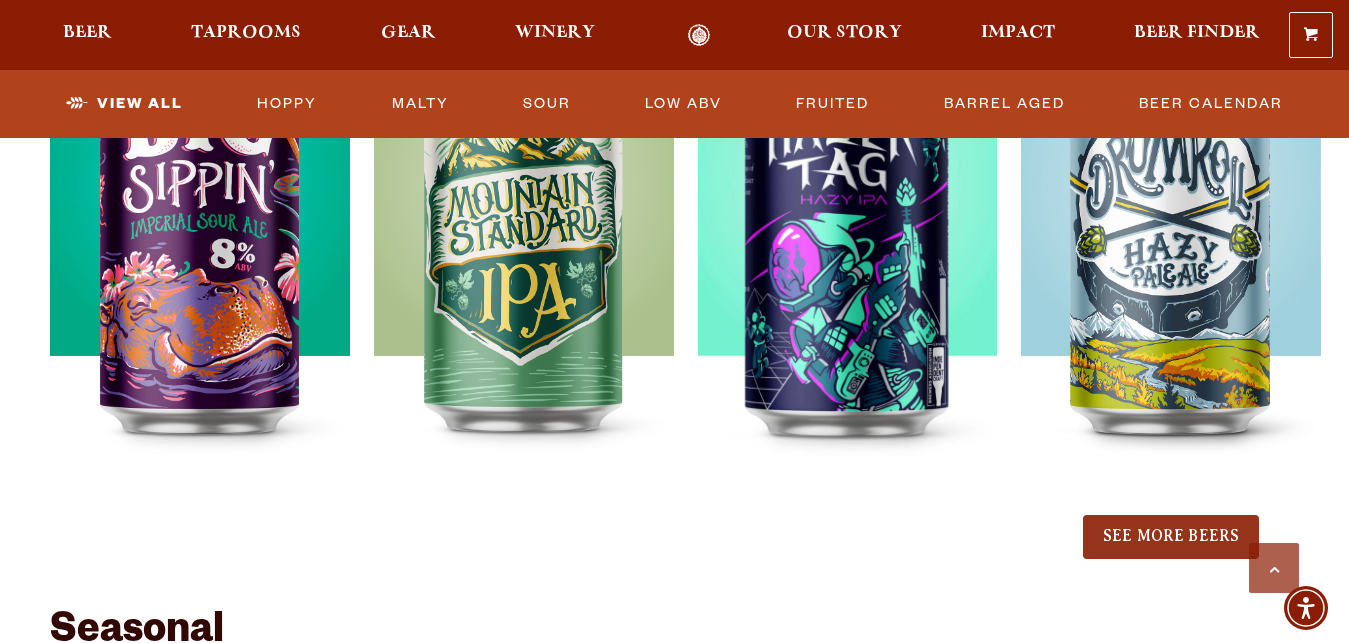 click on "See More Beers" at bounding box center [1171, 537] 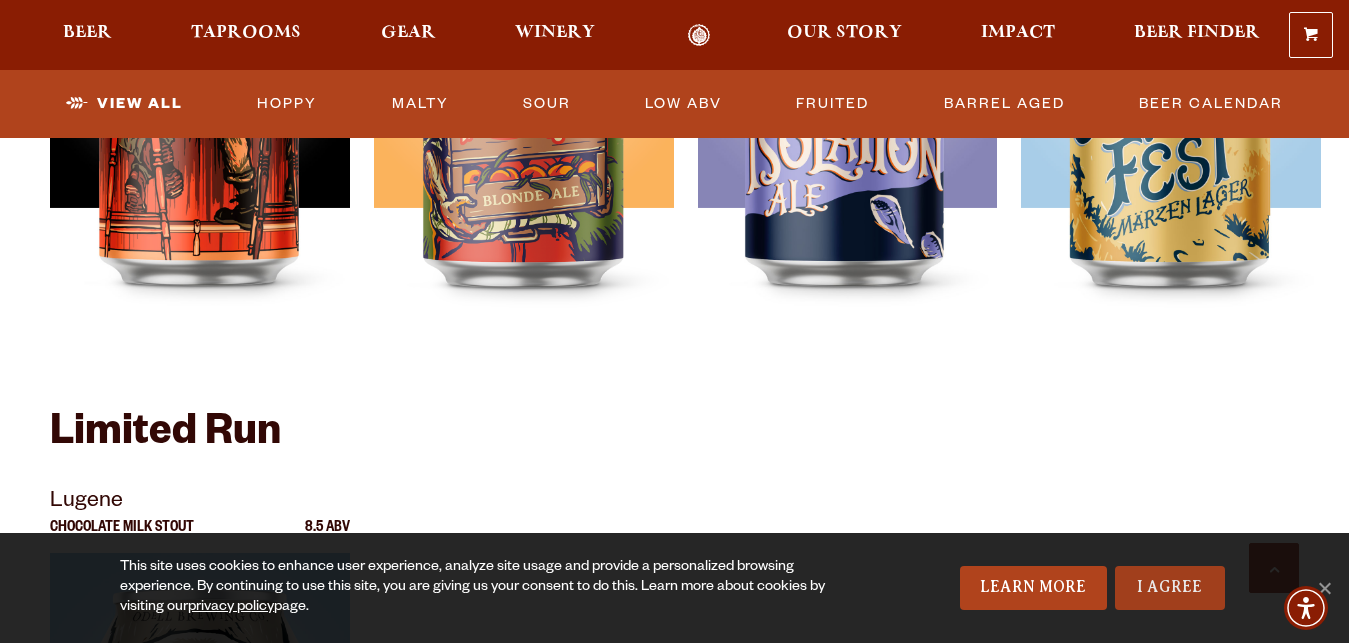 click on "I Agree" at bounding box center (1170, 588) 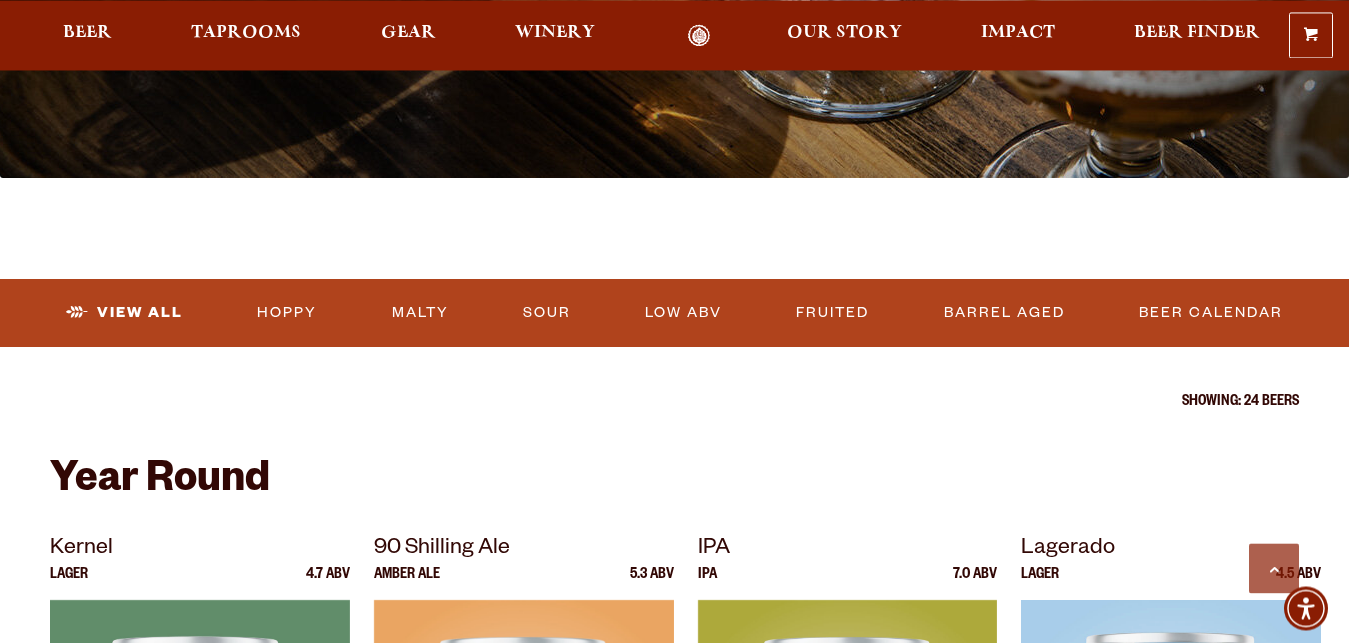 scroll, scrollTop: 510, scrollLeft: 0, axis: vertical 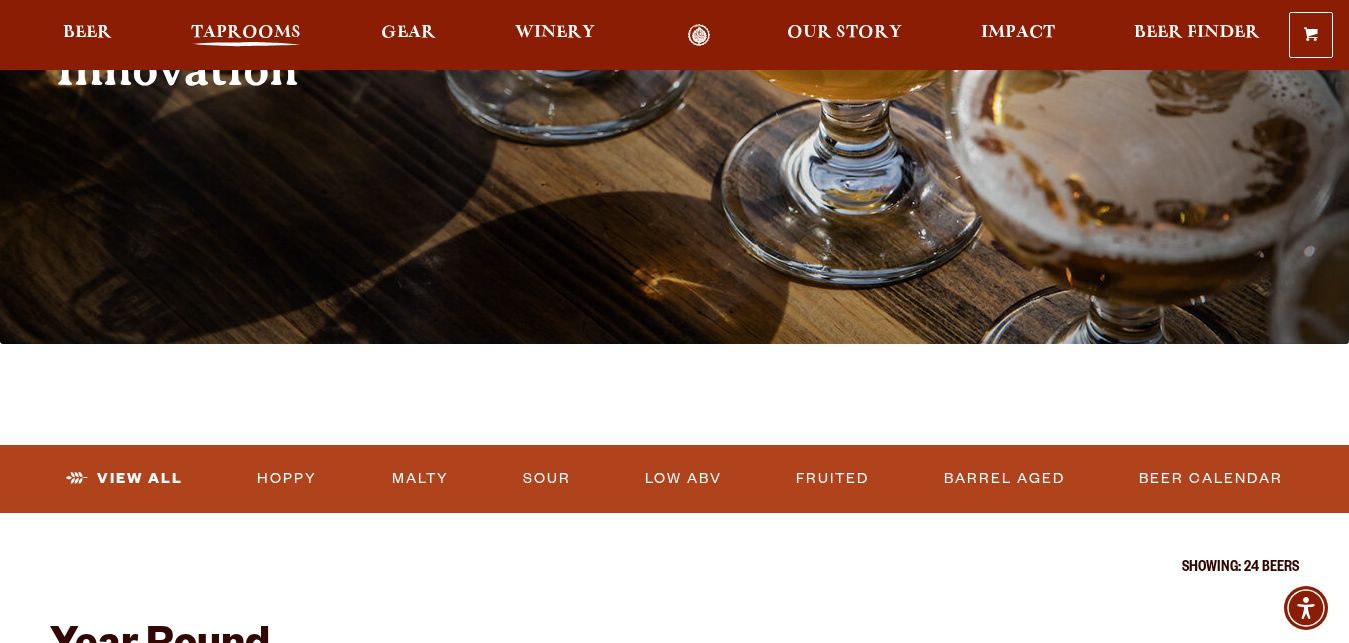 click on "Taprooms" at bounding box center [246, 33] 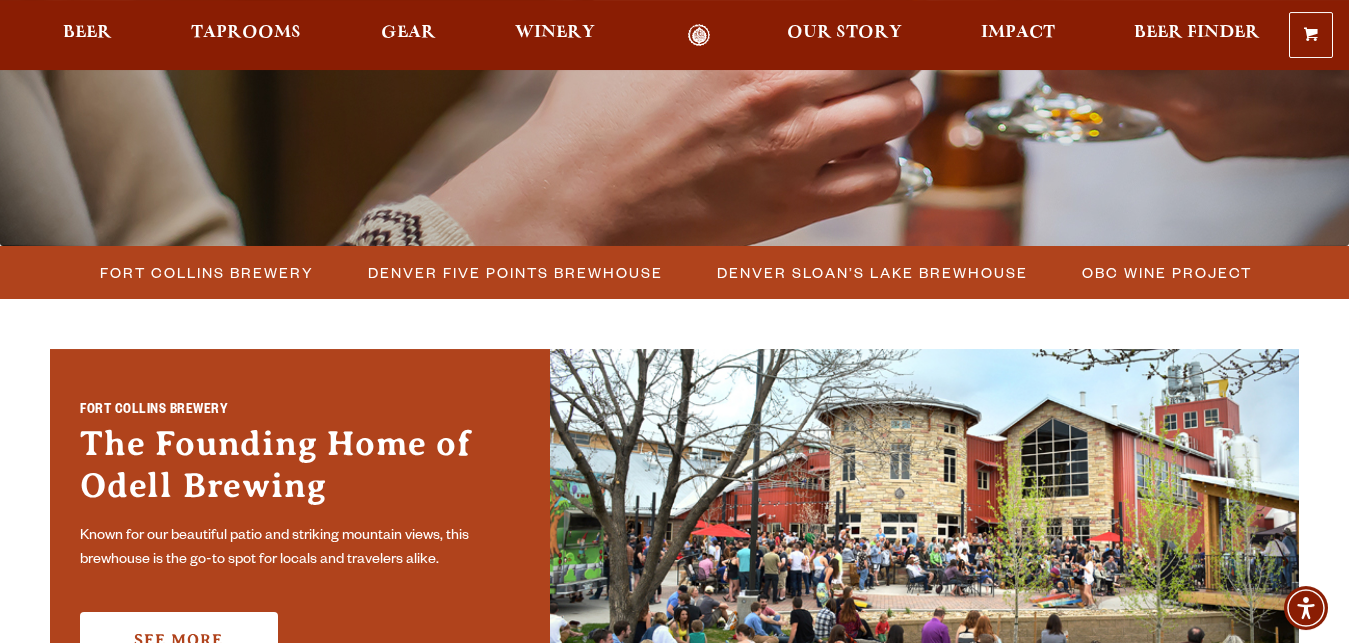 scroll, scrollTop: 408, scrollLeft: 0, axis: vertical 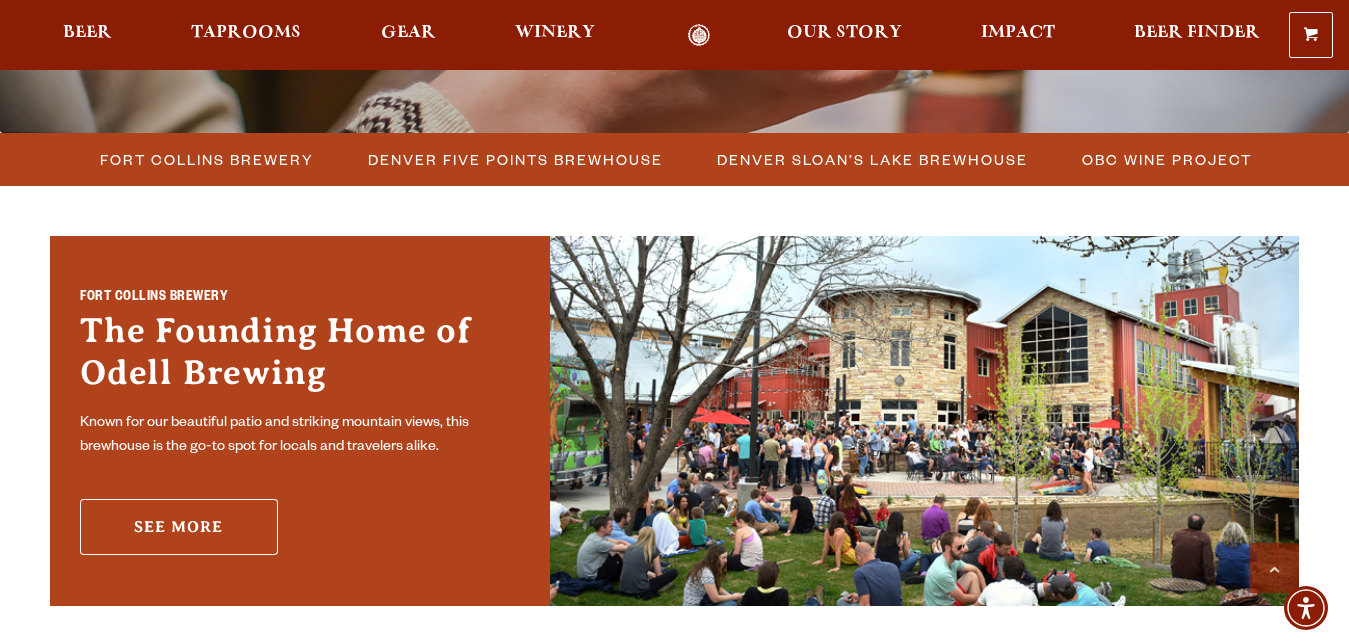 click on "See More" at bounding box center [179, 527] 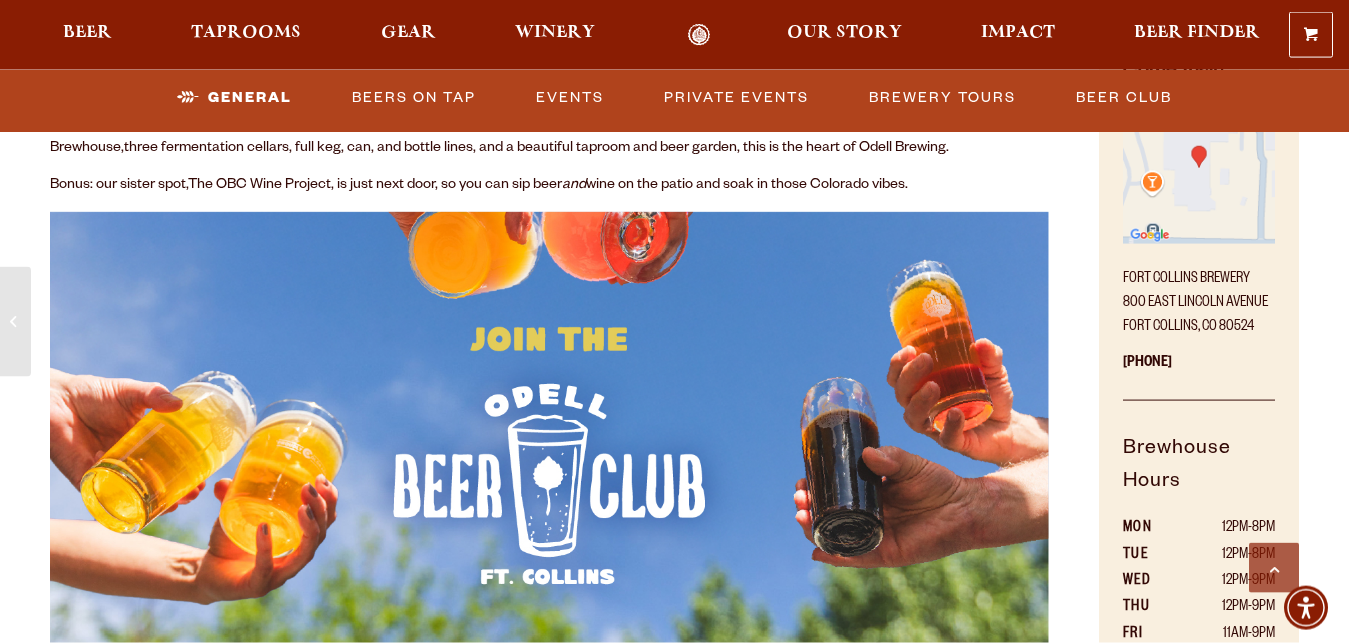 scroll, scrollTop: 918, scrollLeft: 0, axis: vertical 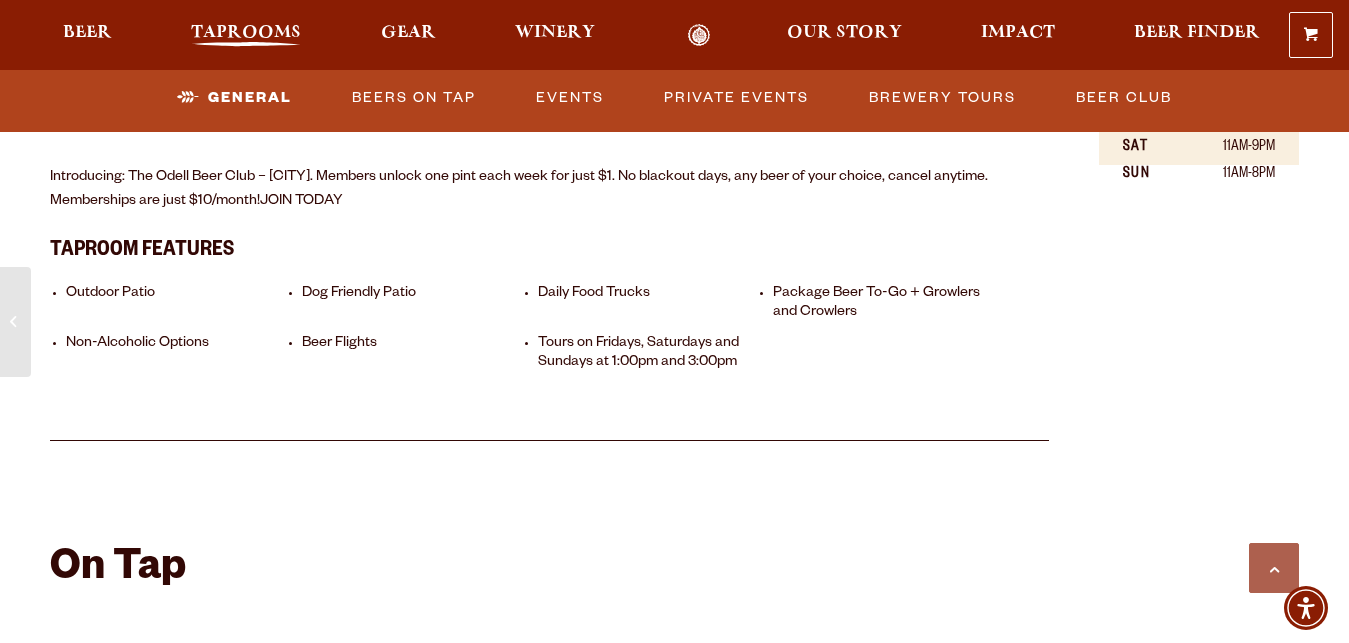 click on "Taprooms" at bounding box center (246, 33) 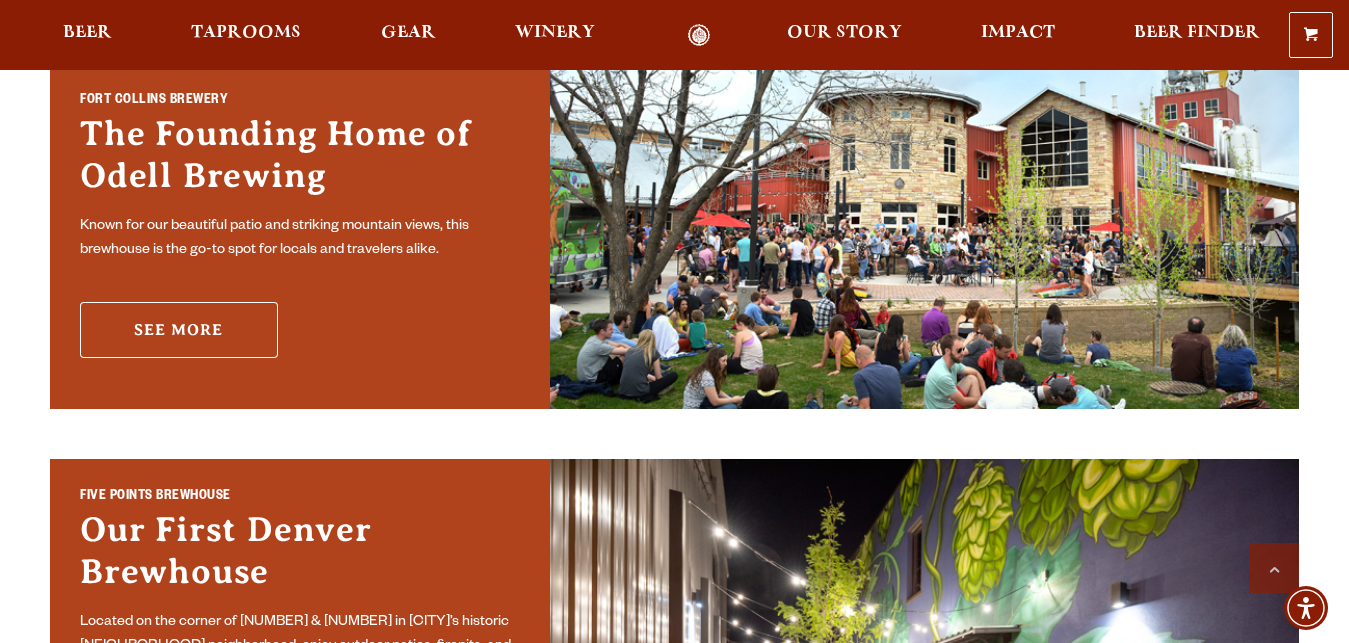 scroll, scrollTop: 510, scrollLeft: 0, axis: vertical 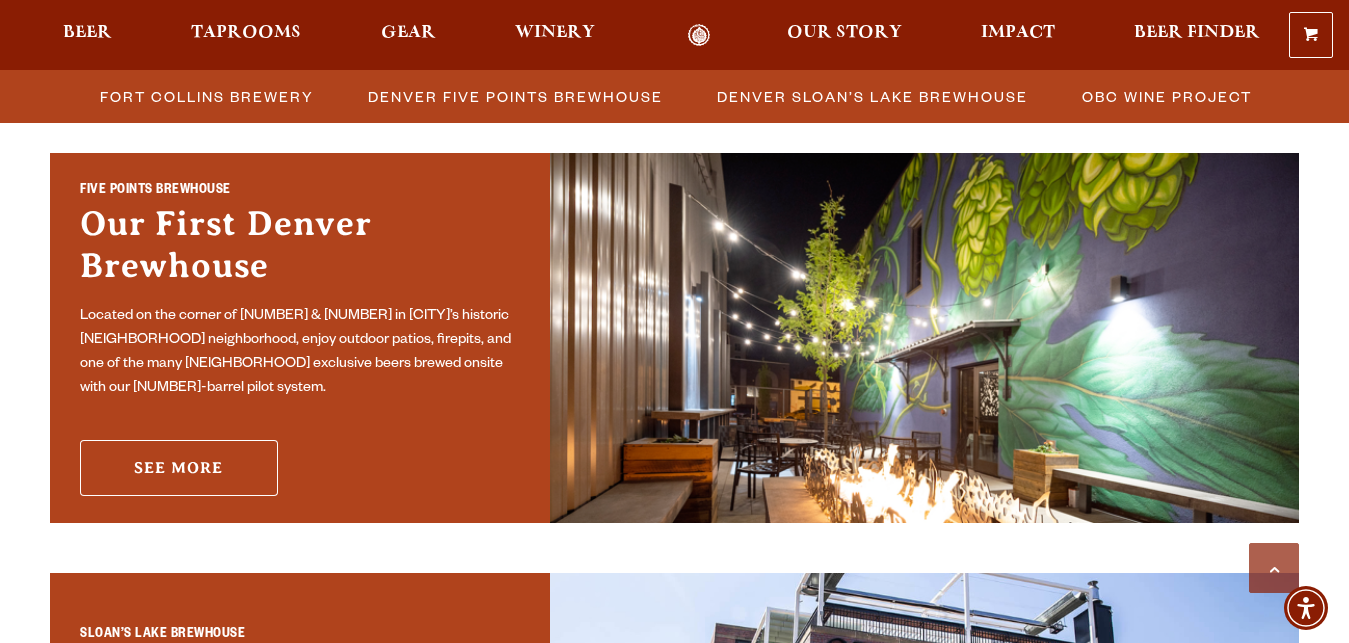 click on "See More" at bounding box center [179, 468] 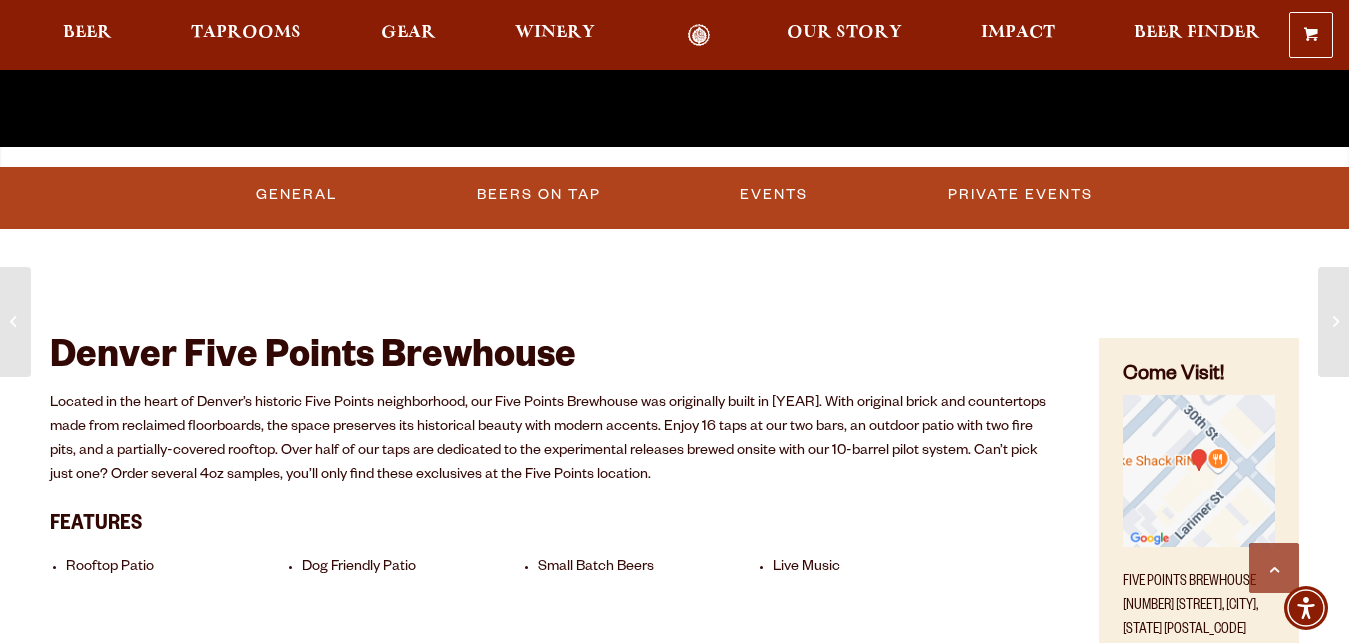 scroll, scrollTop: 714, scrollLeft: 0, axis: vertical 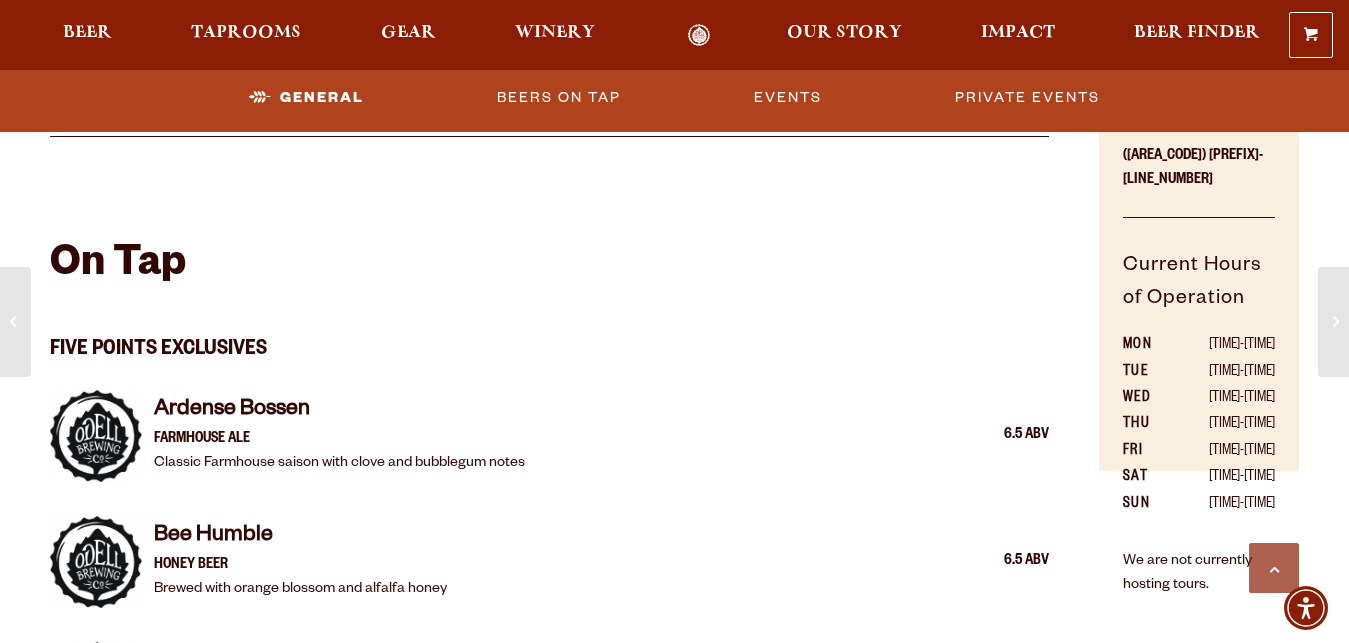 click on "On Tap" at bounding box center (118, 267) 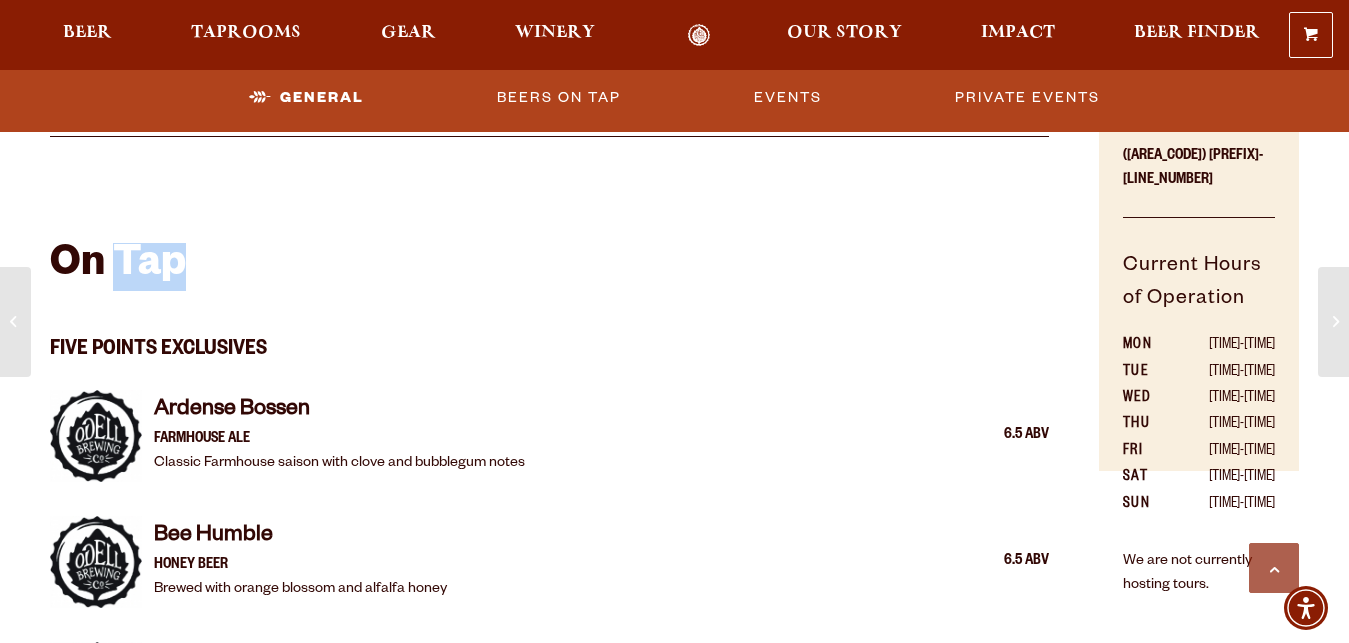 click on "On Tap" at bounding box center (118, 267) 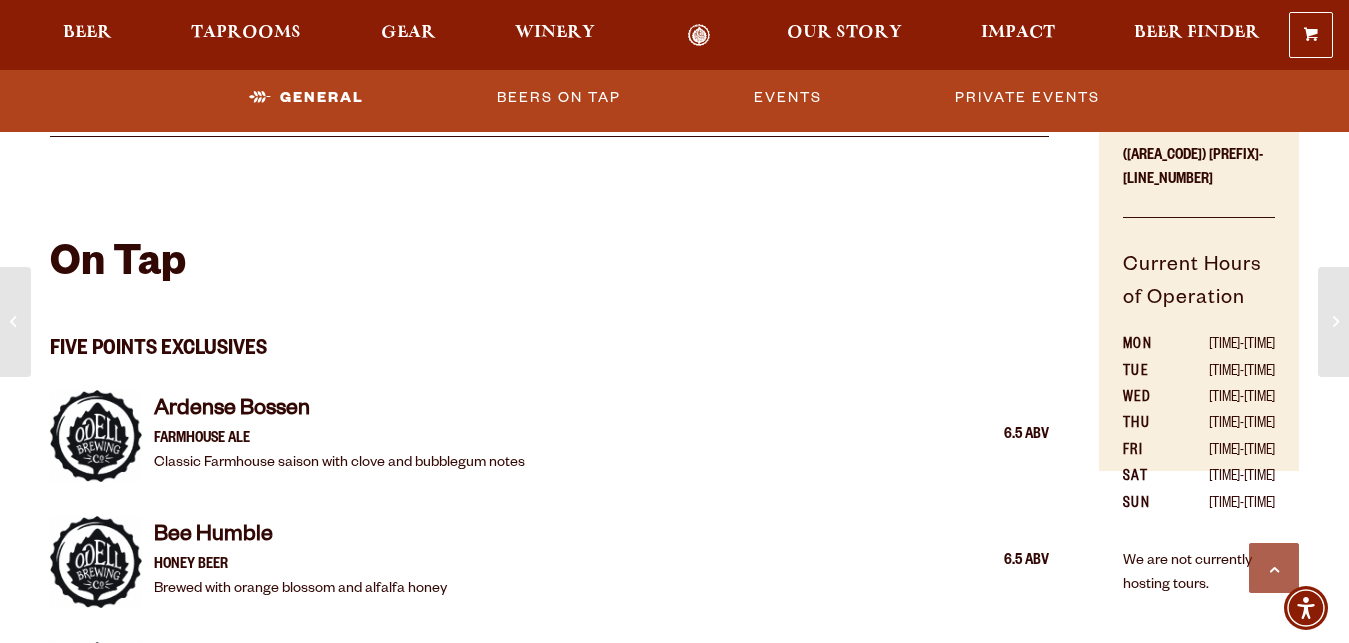 click on "On Tap" at bounding box center (118, 267) 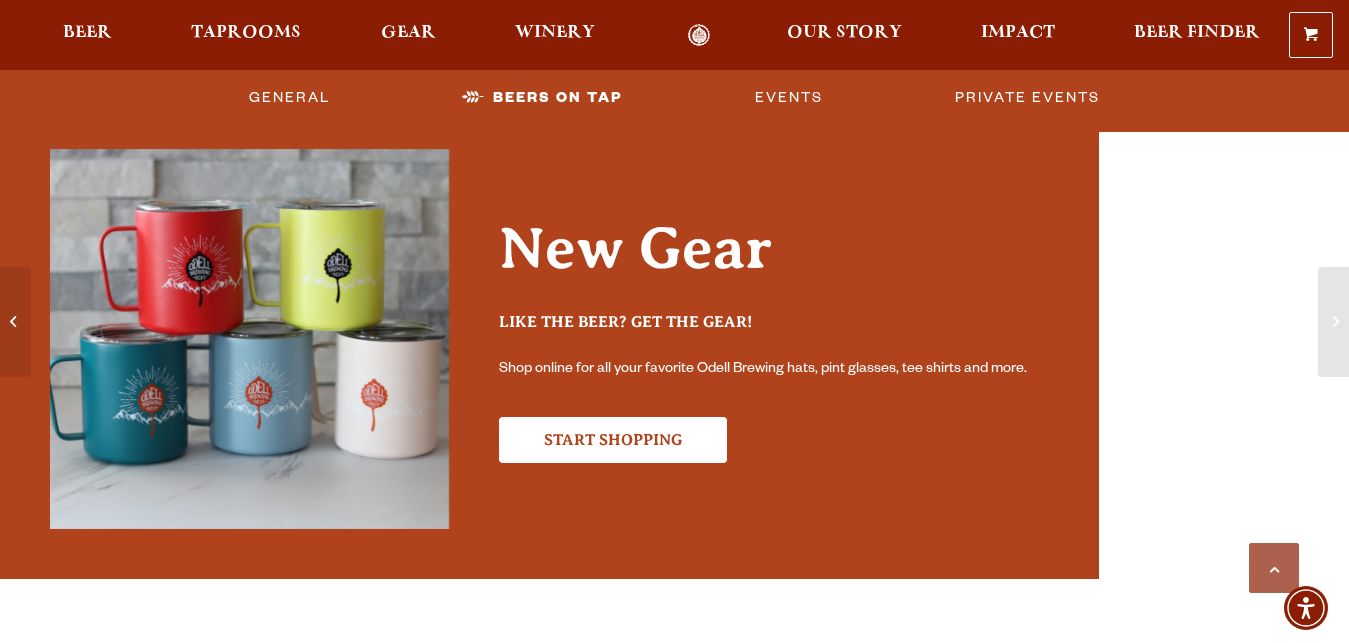 scroll, scrollTop: 4284, scrollLeft: 0, axis: vertical 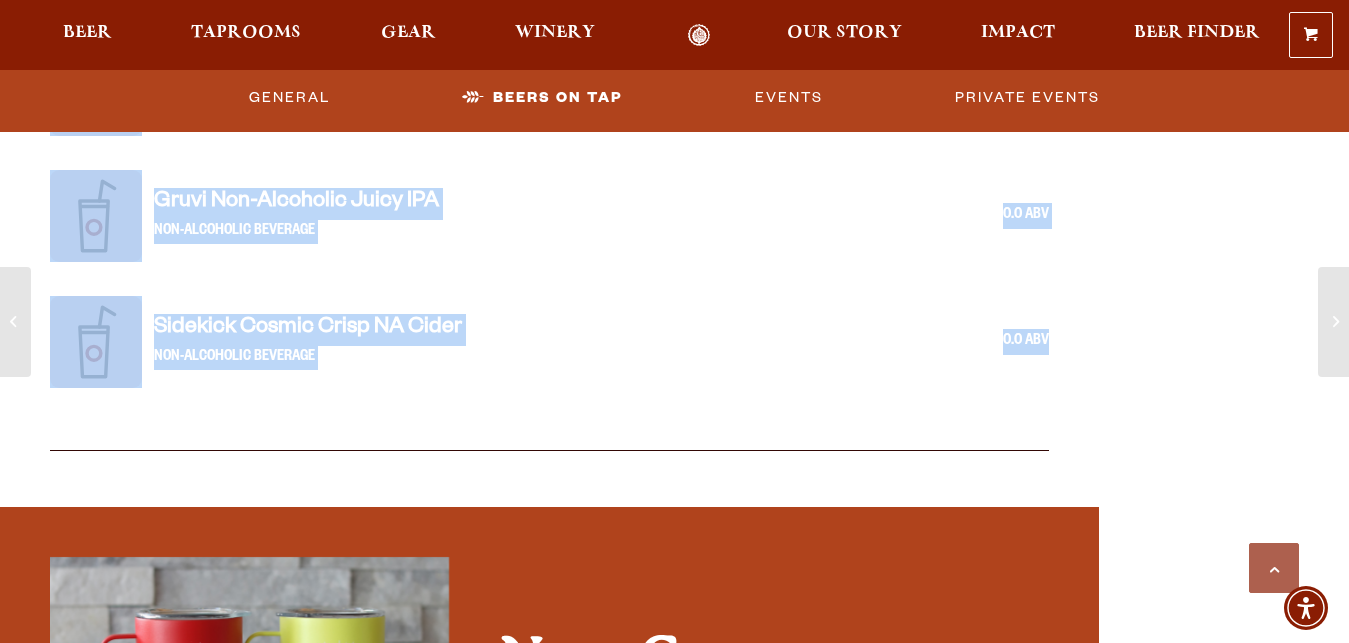 click on "Denver Five Points Brewhouse
Located in the heart of Denver’s historic Five Points neighborhood, our Five Points Brewhouse was originally built in [YEAR]. With original brick and countertops made from reclaimed floorboards, the space preserves its historical beauty with modern accents. Enjoy 16 taps at our two bars, an outdoor patio with two fire pits, and a partially-covered rooftop. Over half of our taps are dedicated to the experimental releases brewed onsite with our 10-barrel pilot system. Can’t pick just one? Order several 4oz samples, you’ll only find these exclusives at the Five Points location.
Features
Rooftop Patio
Dog Friendly Patio
Small Batch Beers
Live Music" at bounding box center [549, -718] 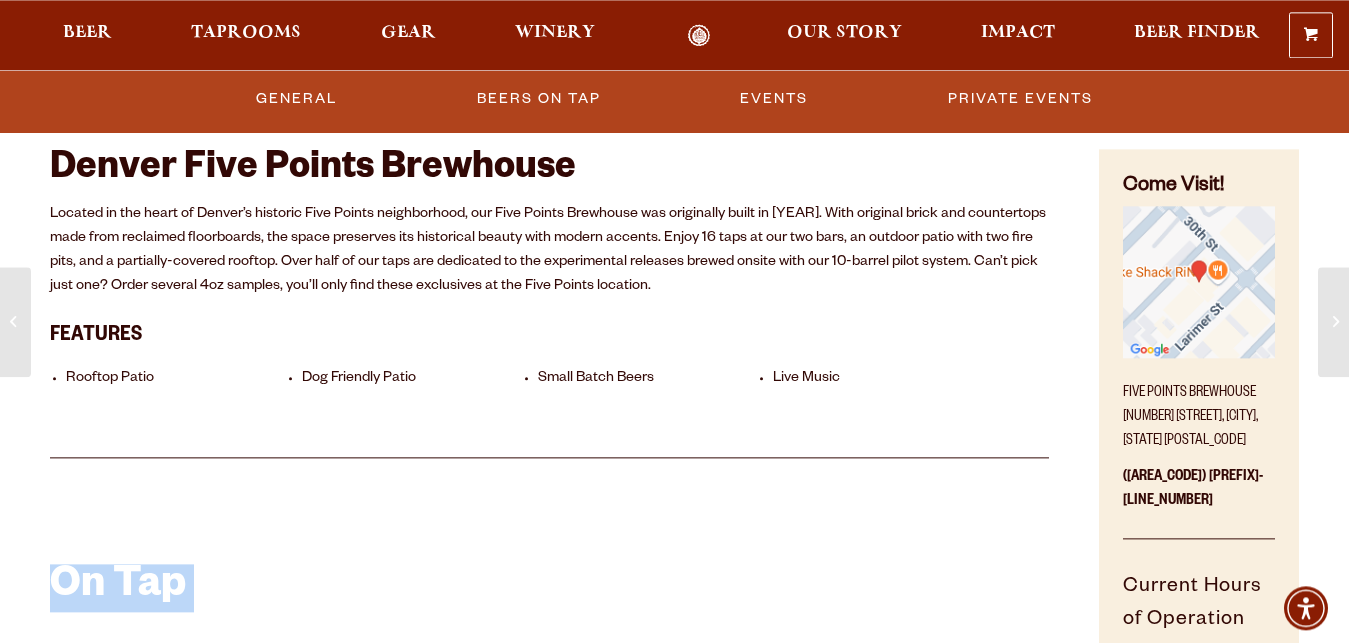 scroll, scrollTop: 816, scrollLeft: 0, axis: vertical 